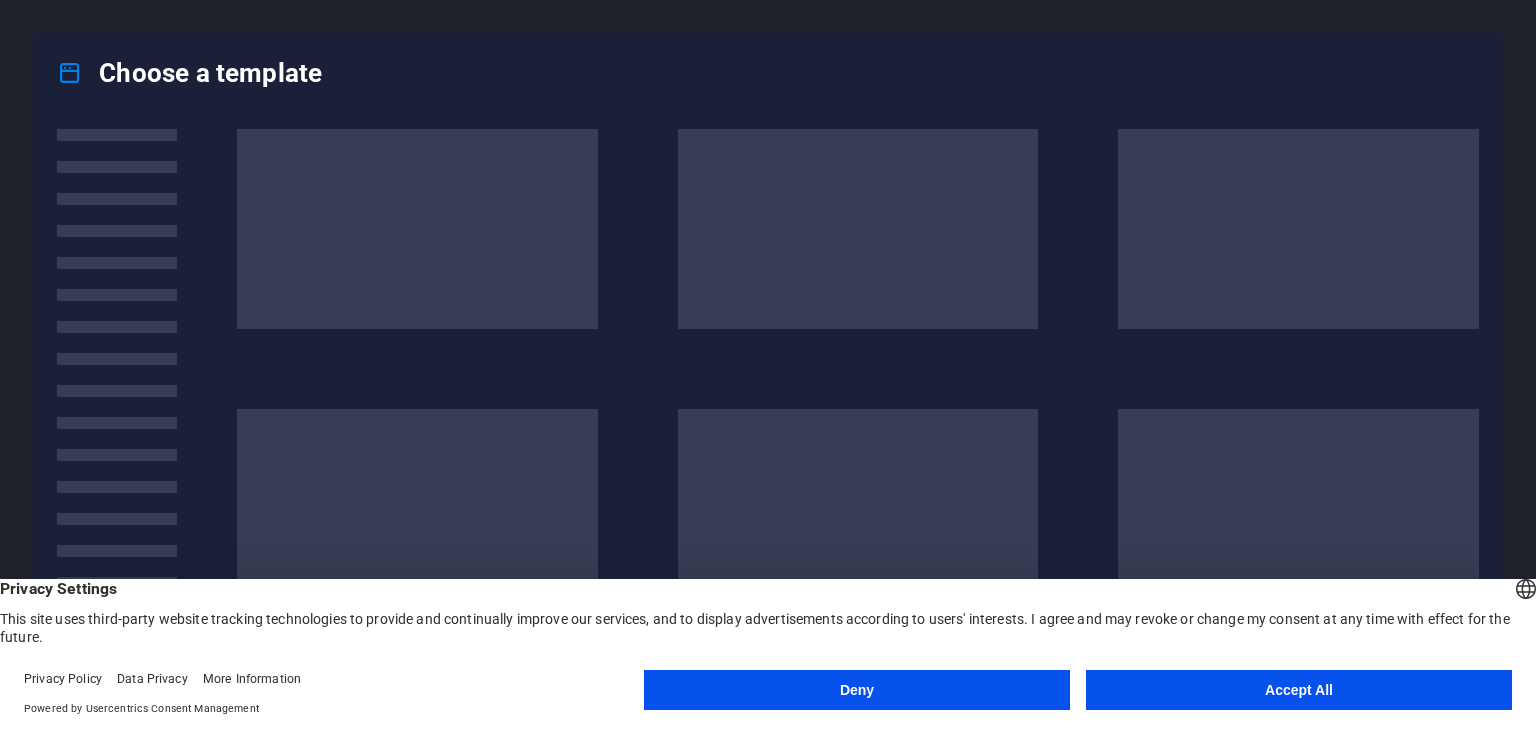 scroll, scrollTop: 0, scrollLeft: 0, axis: both 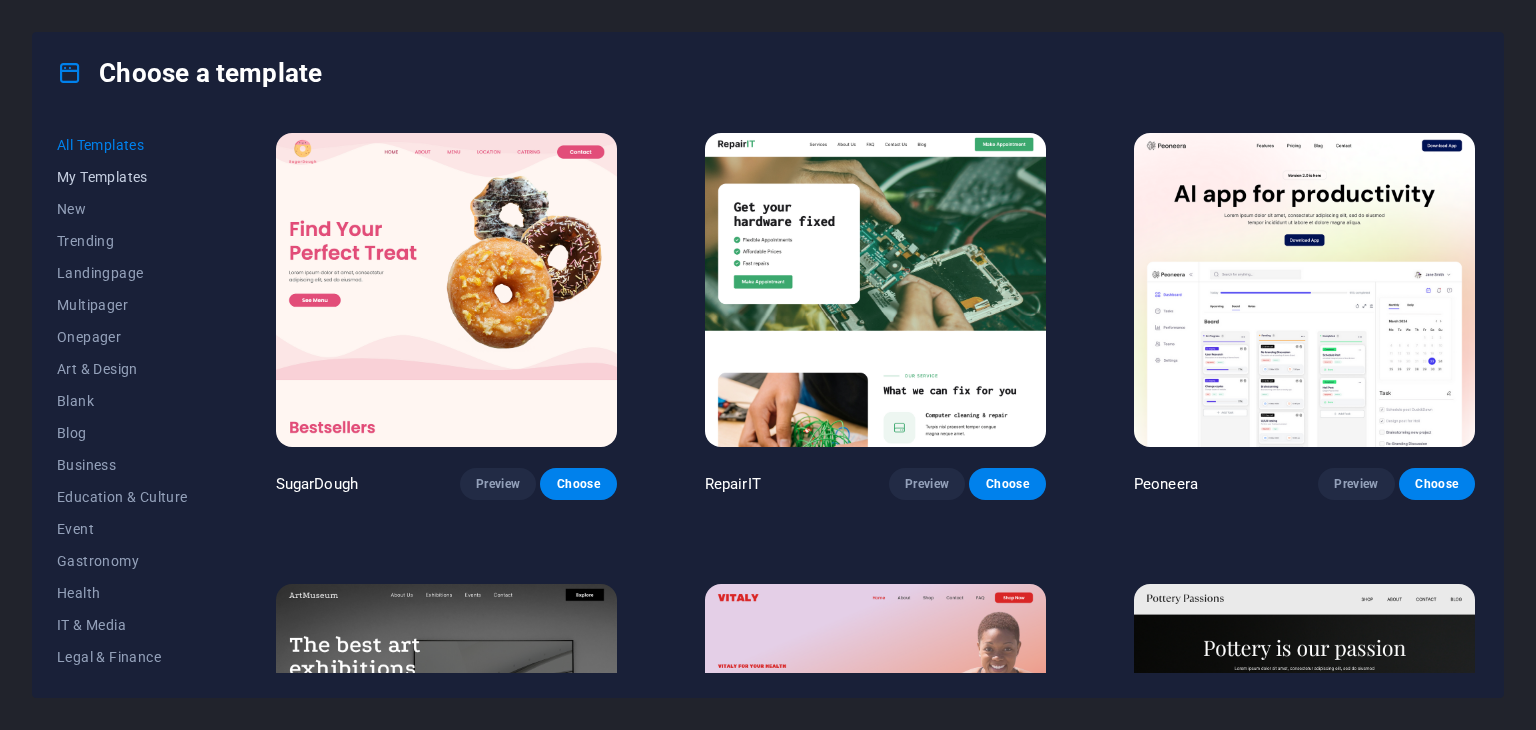 click on "My Templates" at bounding box center (122, 177) 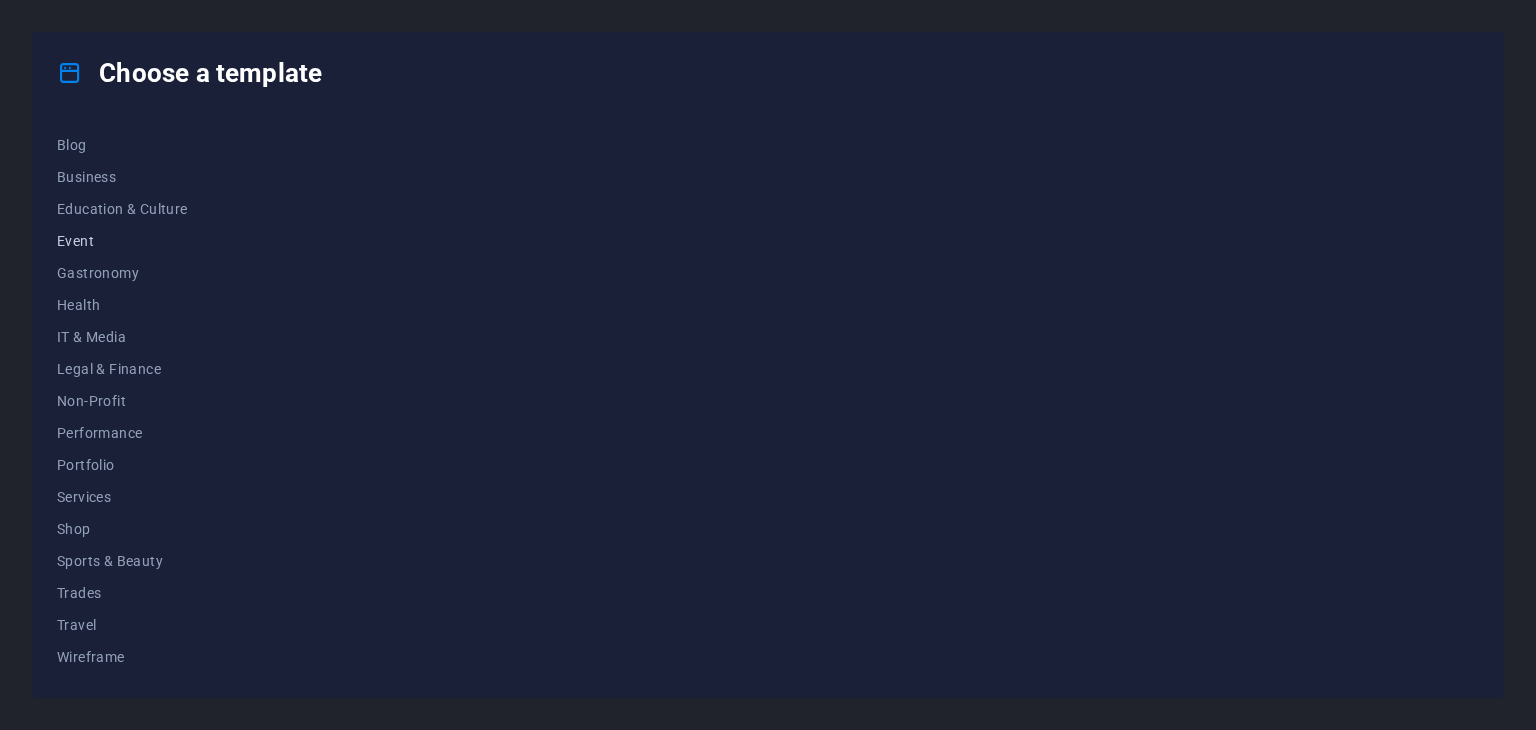 scroll, scrollTop: 0, scrollLeft: 0, axis: both 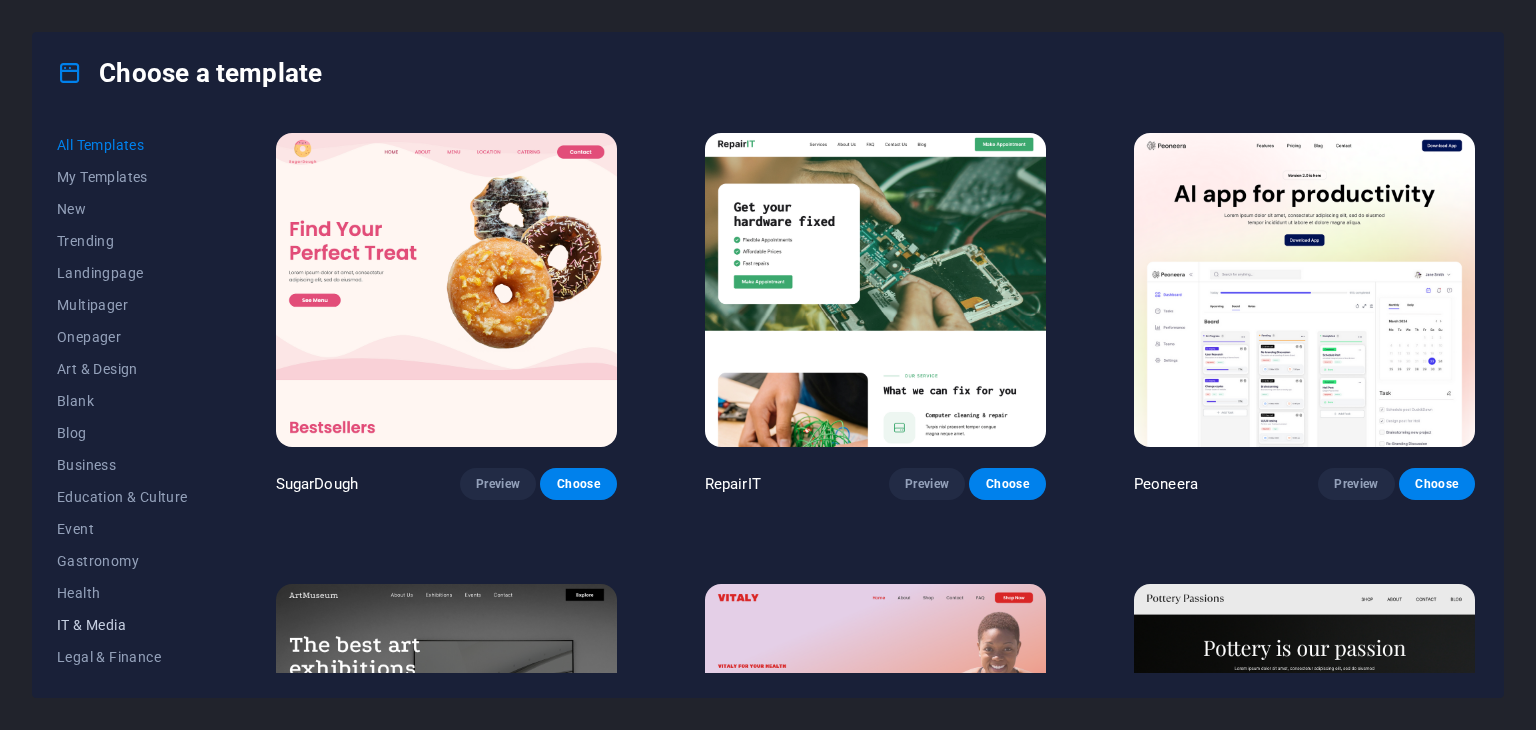 click on "IT & Media" at bounding box center [122, 625] 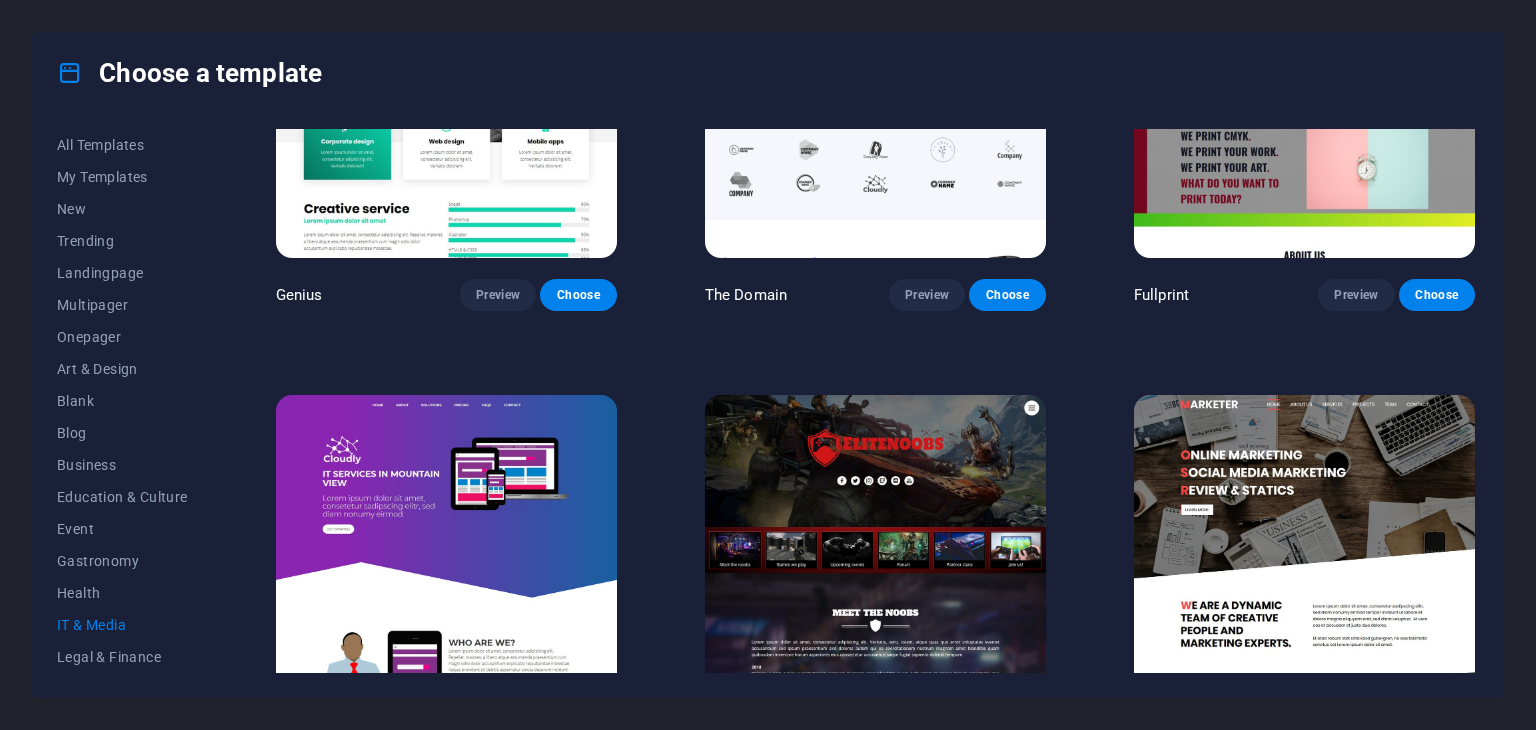 scroll, scrollTop: 1173, scrollLeft: 0, axis: vertical 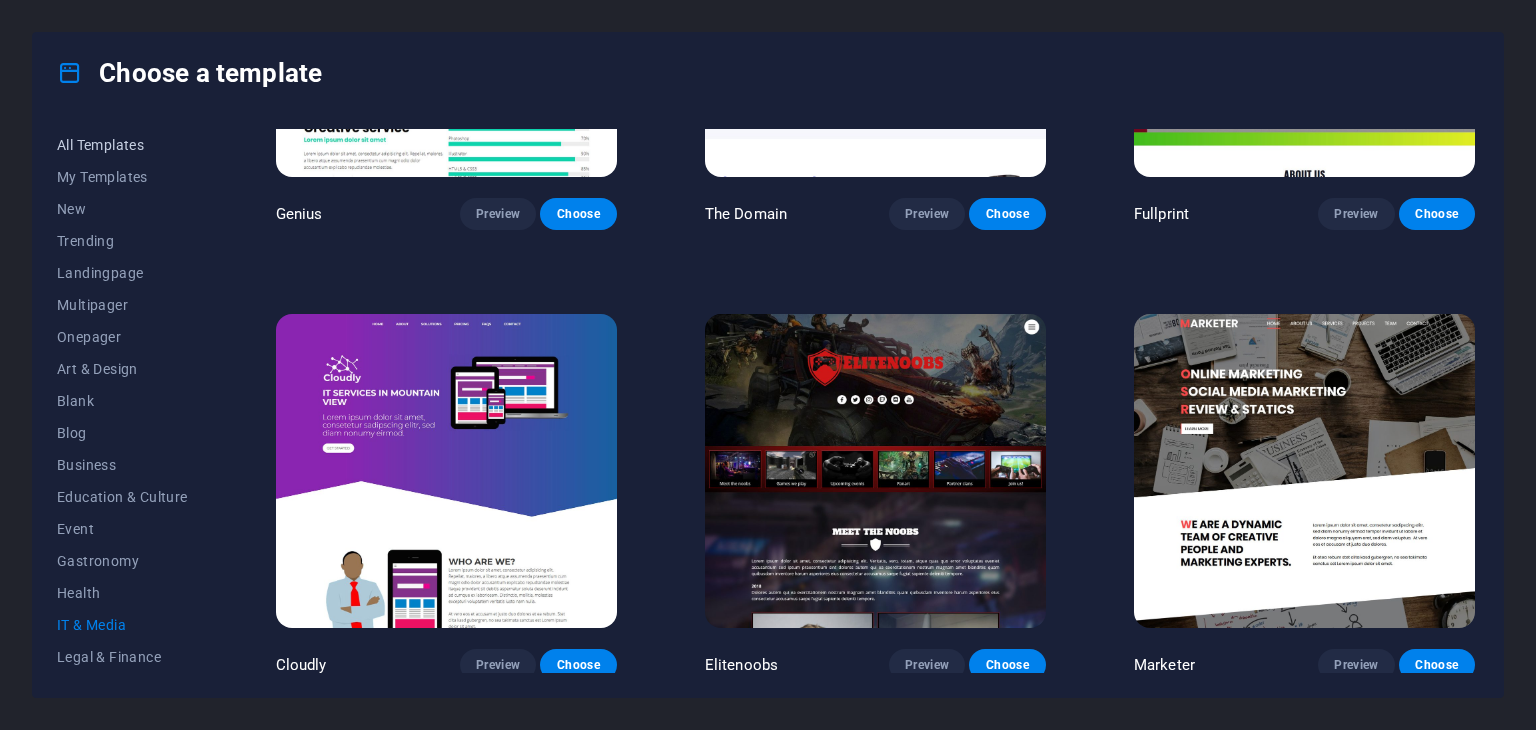 click on "All Templates" at bounding box center [122, 145] 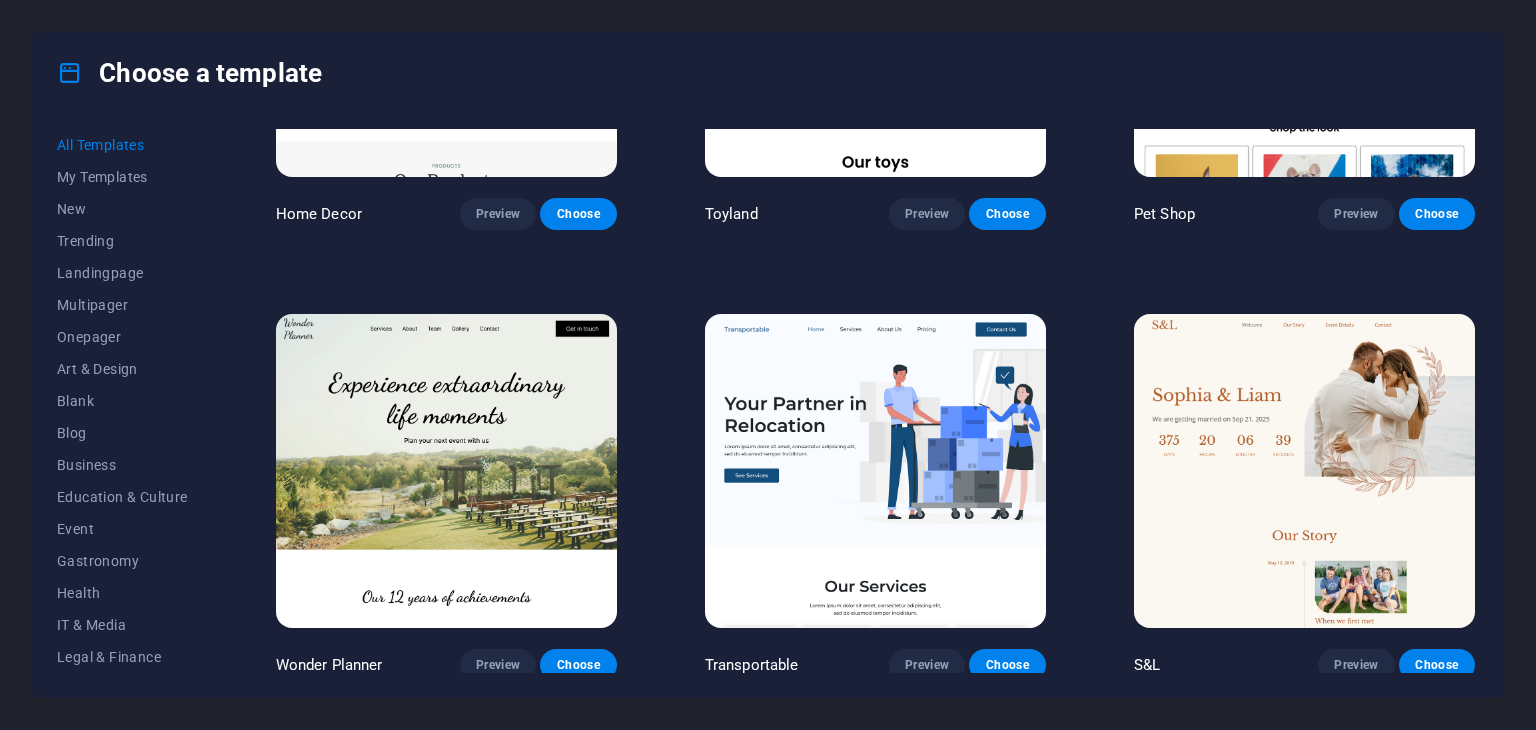 scroll, scrollTop: 11959, scrollLeft: 0, axis: vertical 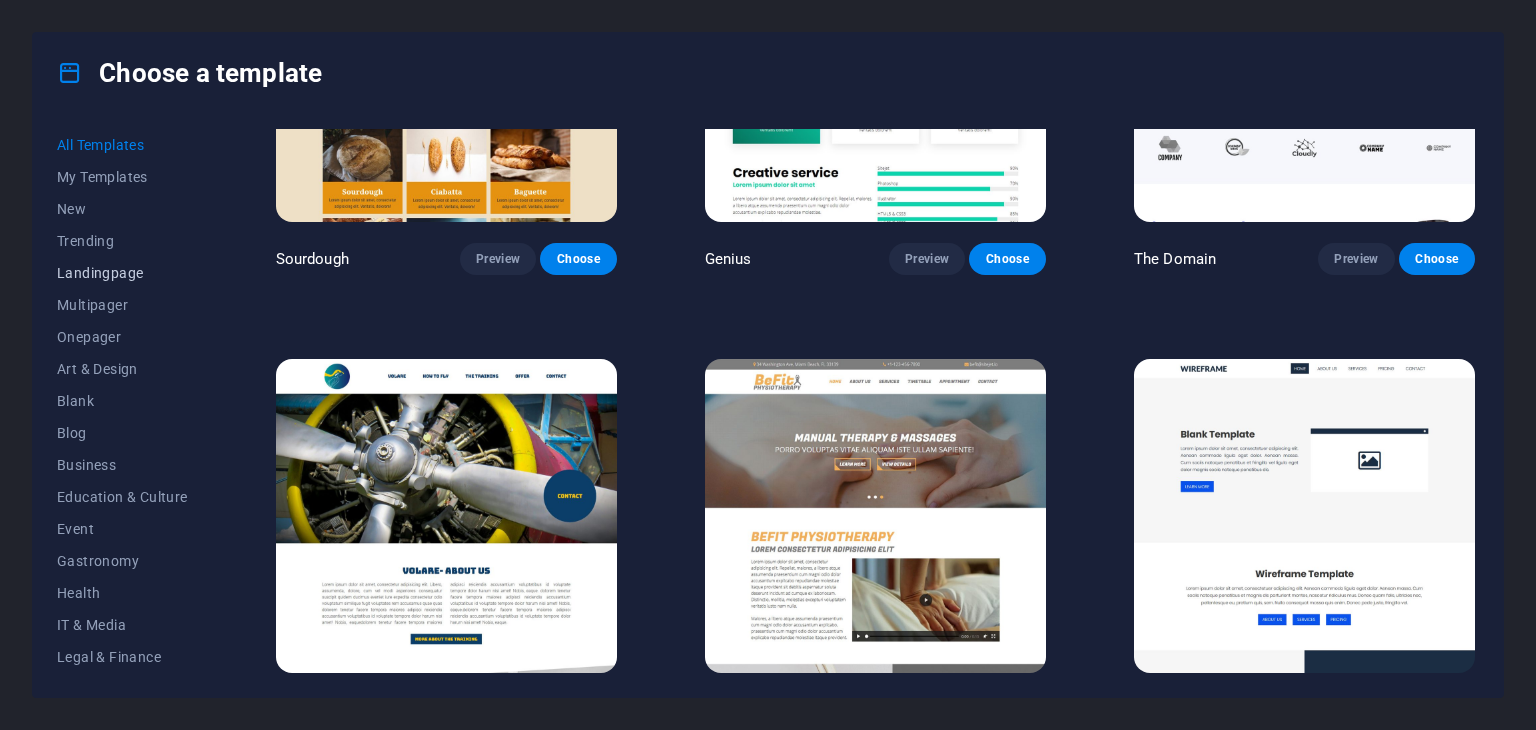 click on "Landingpage" at bounding box center (122, 273) 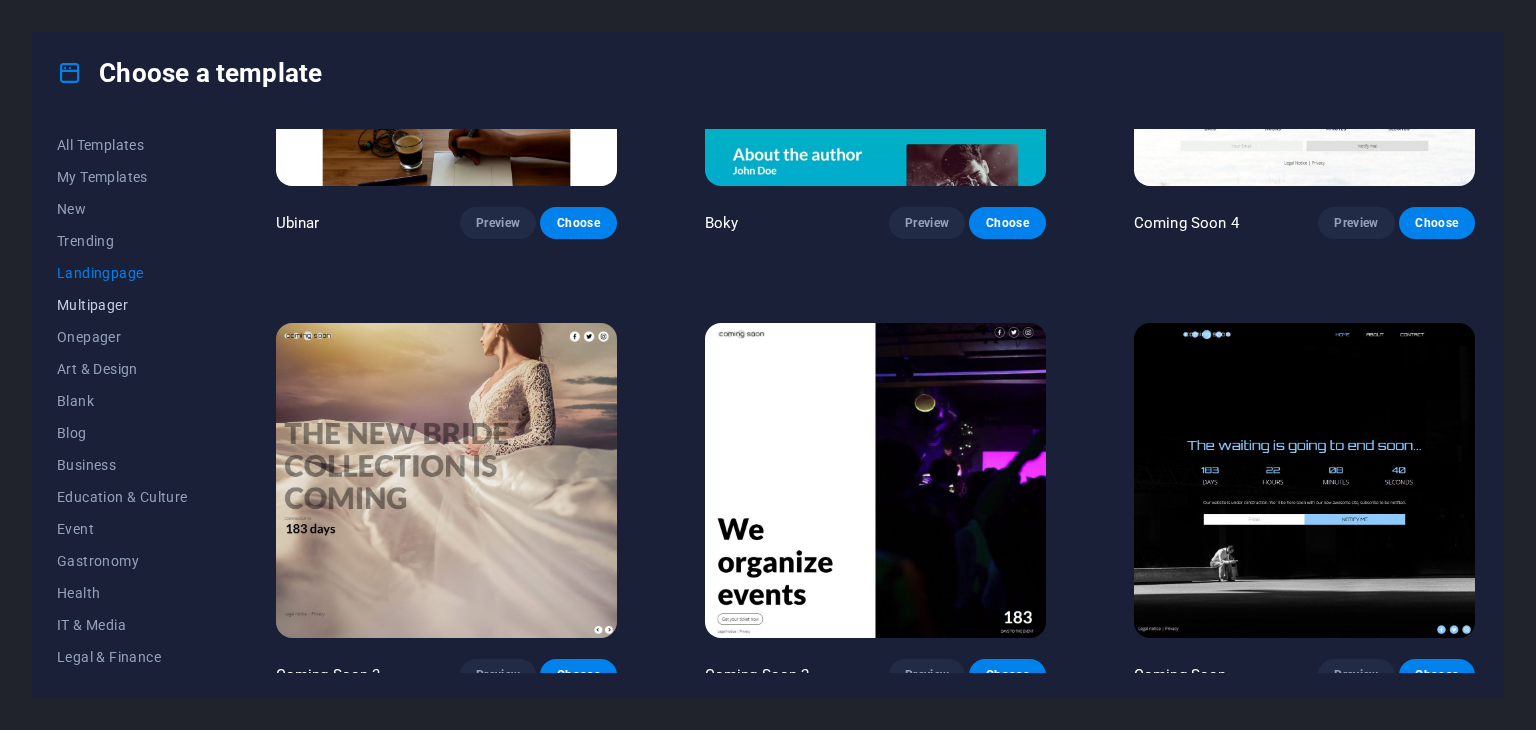 click on "Multipager" at bounding box center (122, 305) 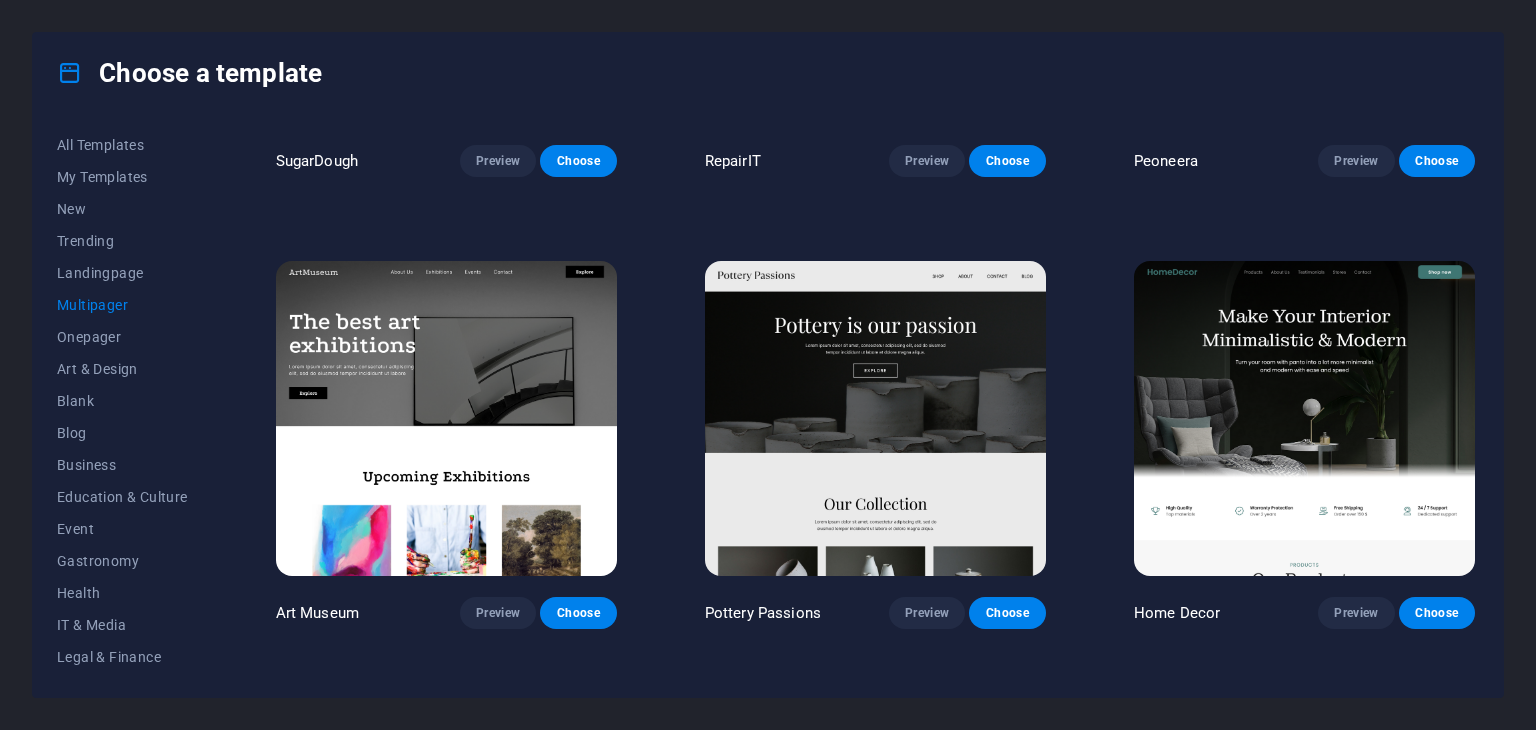 scroll, scrollTop: 0, scrollLeft: 0, axis: both 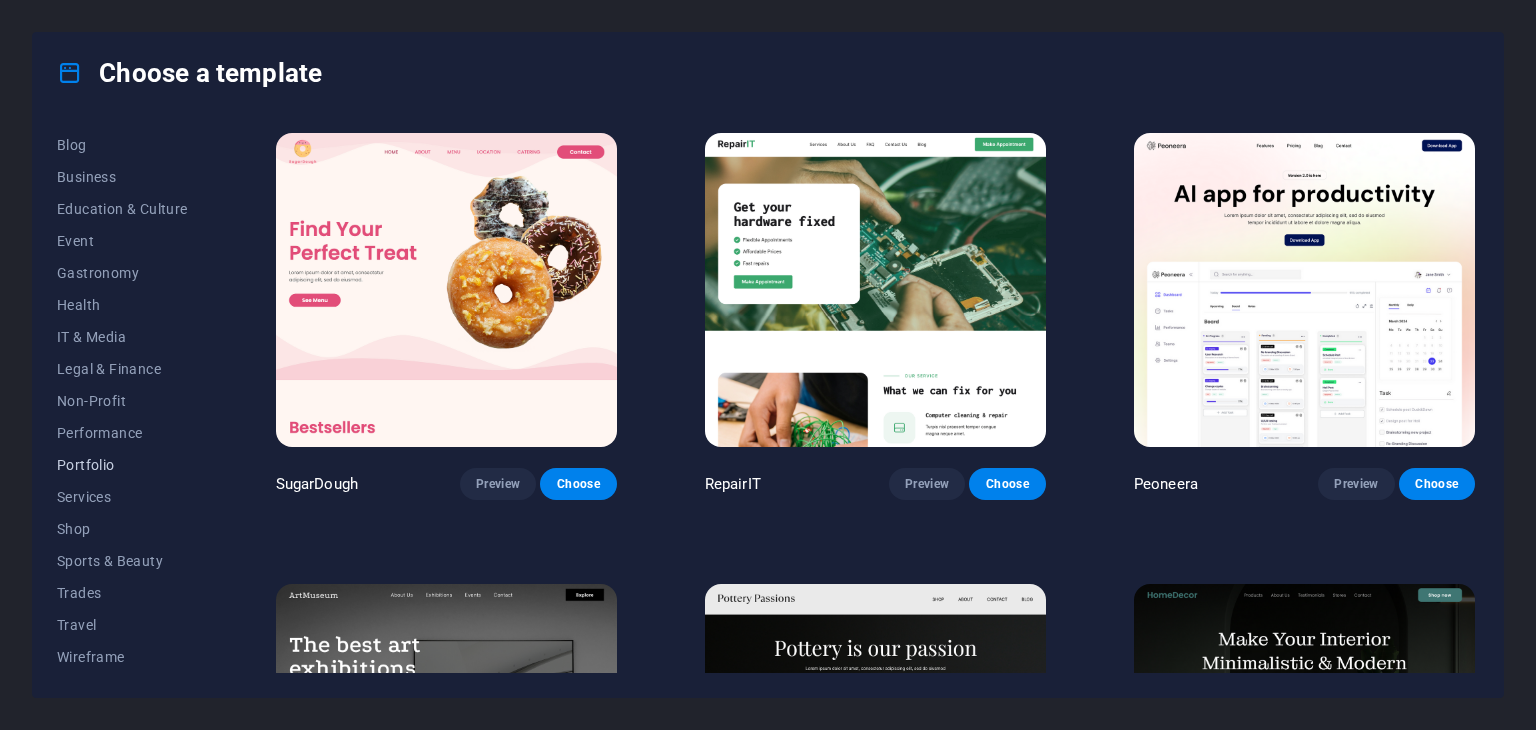 click on "Portfolio" at bounding box center [122, 465] 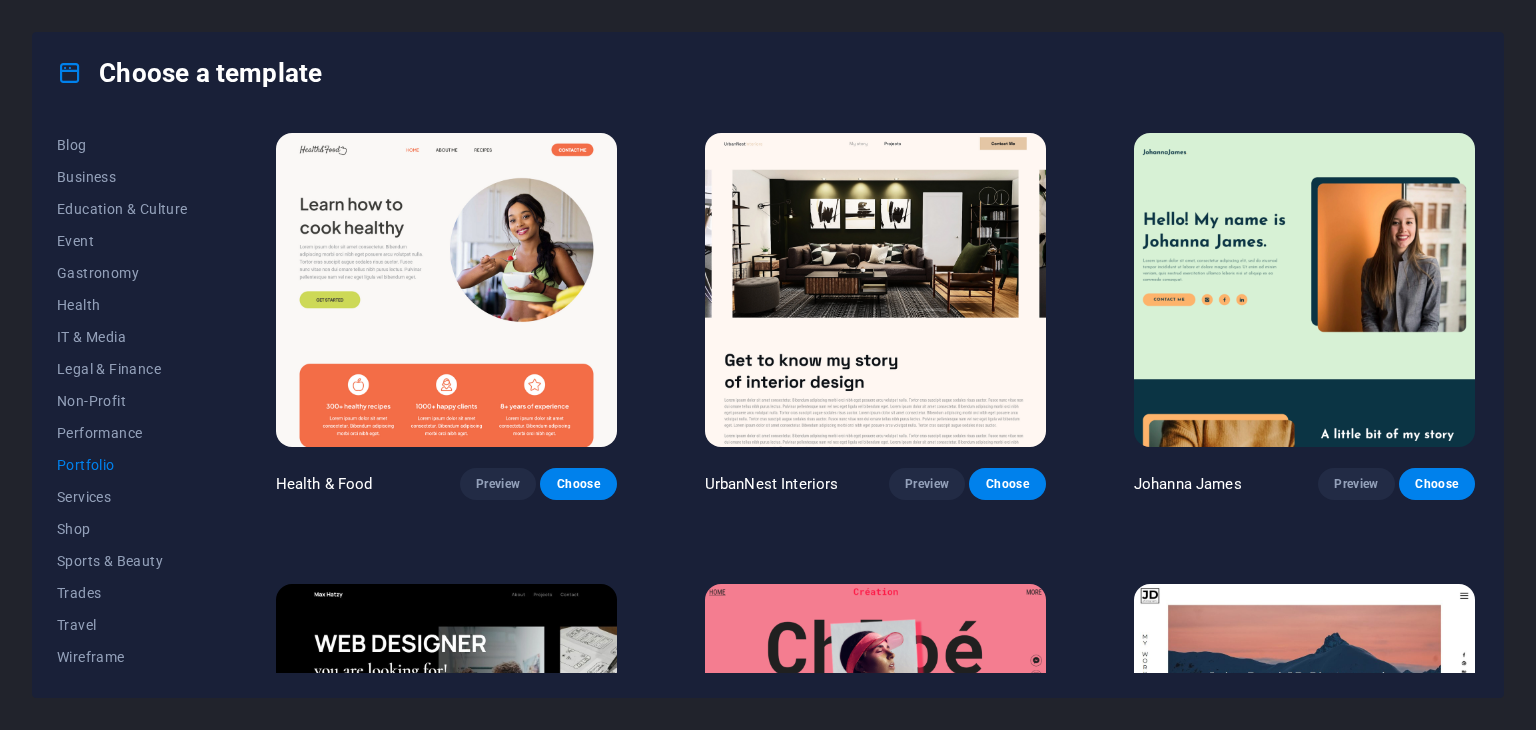 scroll, scrollTop: 348, scrollLeft: 0, axis: vertical 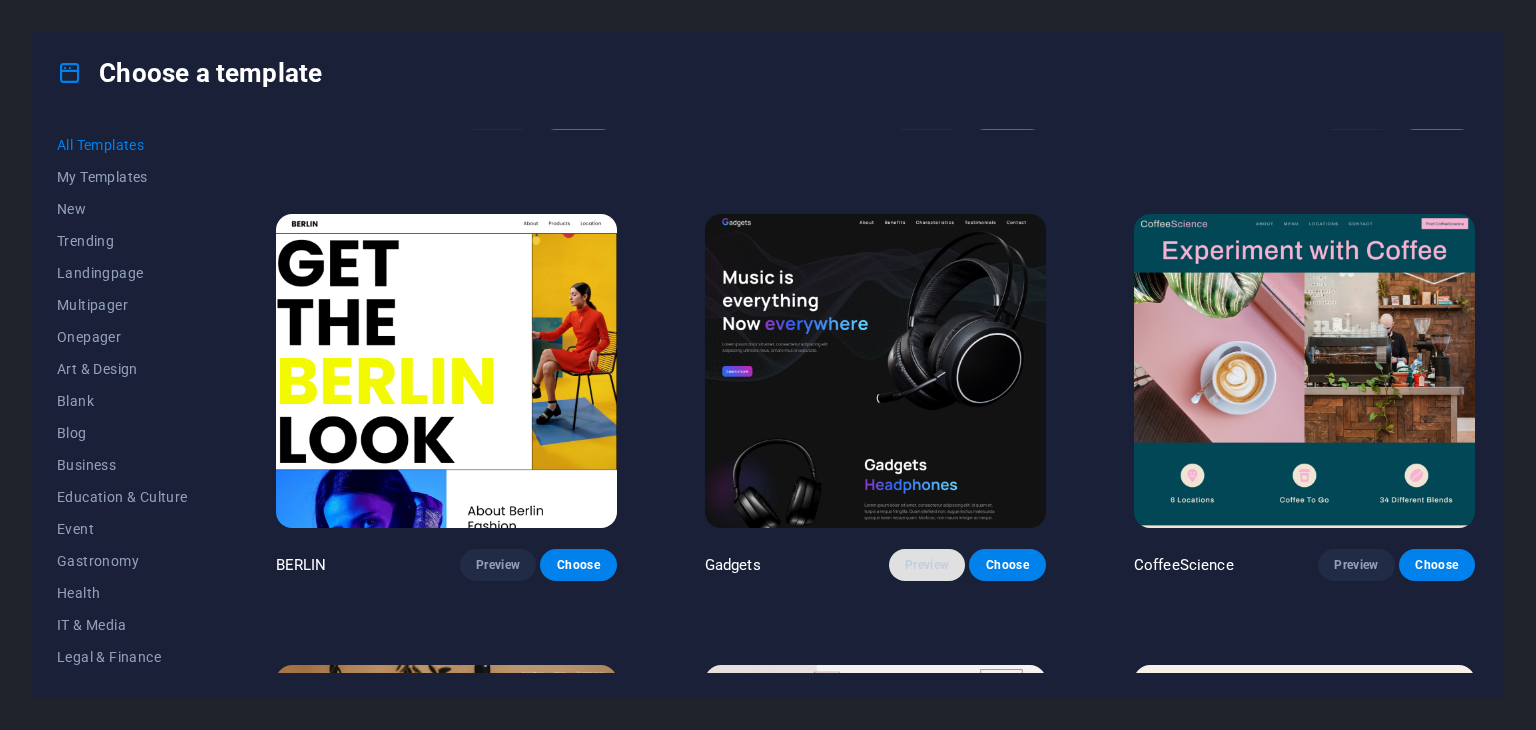 click on "Preview" at bounding box center (927, 565) 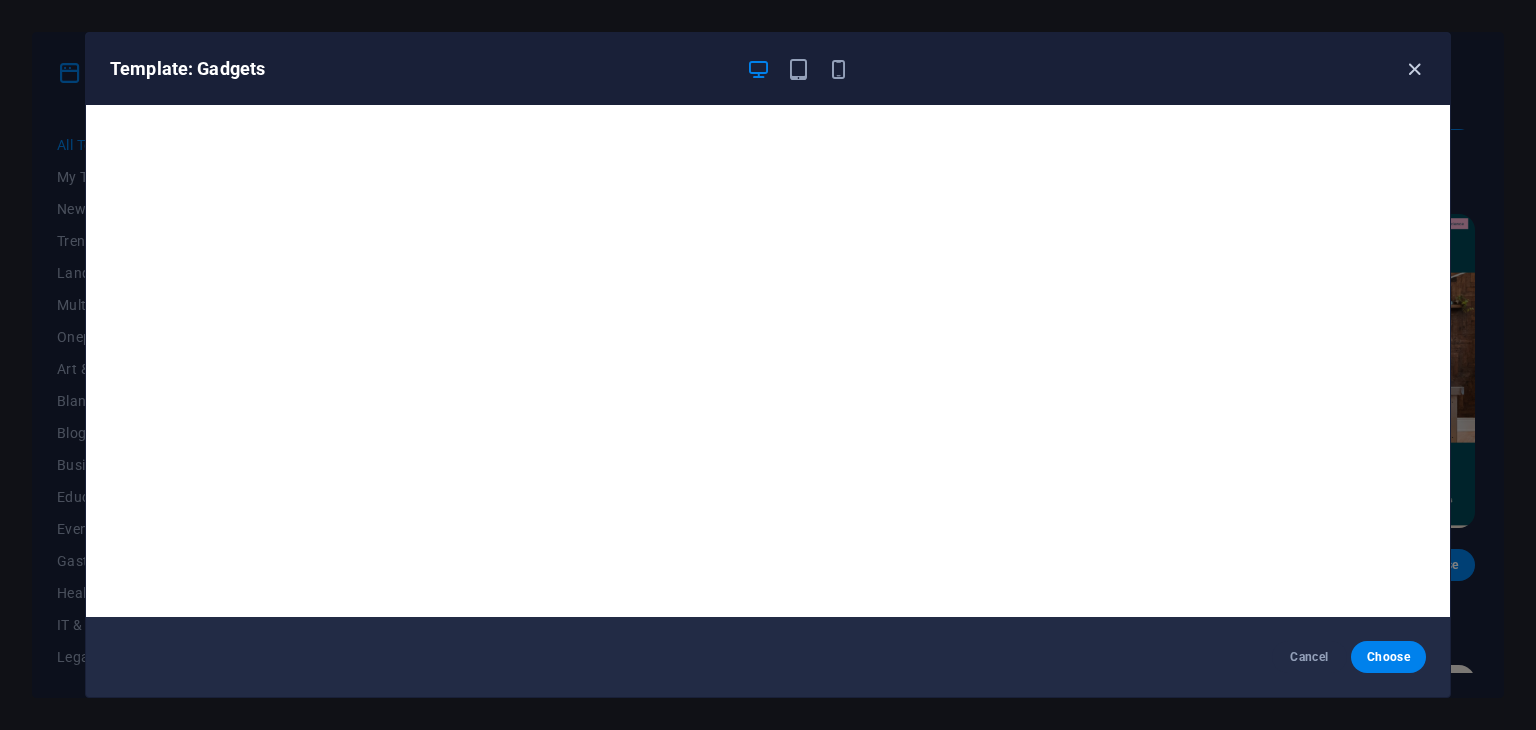 click at bounding box center (1414, 69) 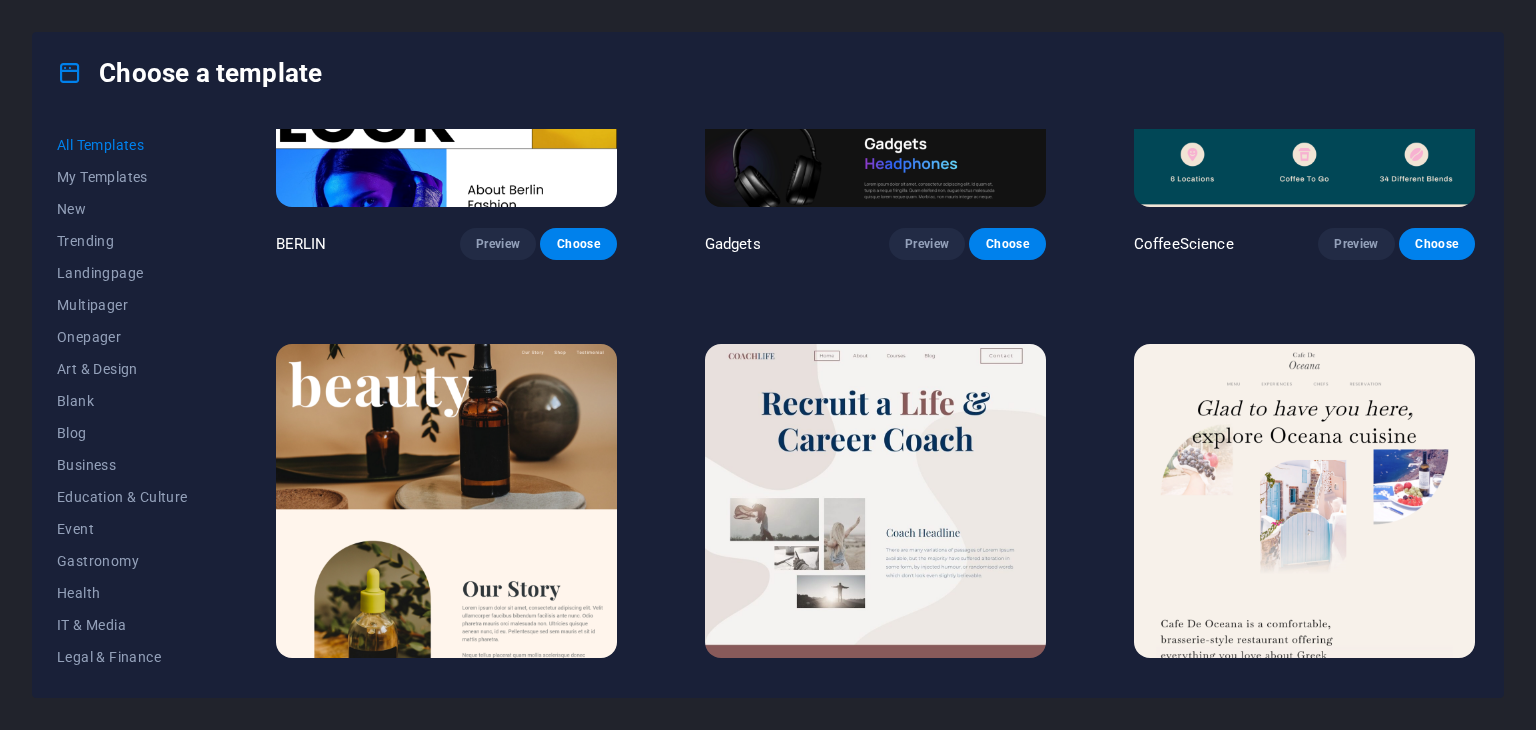 scroll, scrollTop: 6478, scrollLeft: 0, axis: vertical 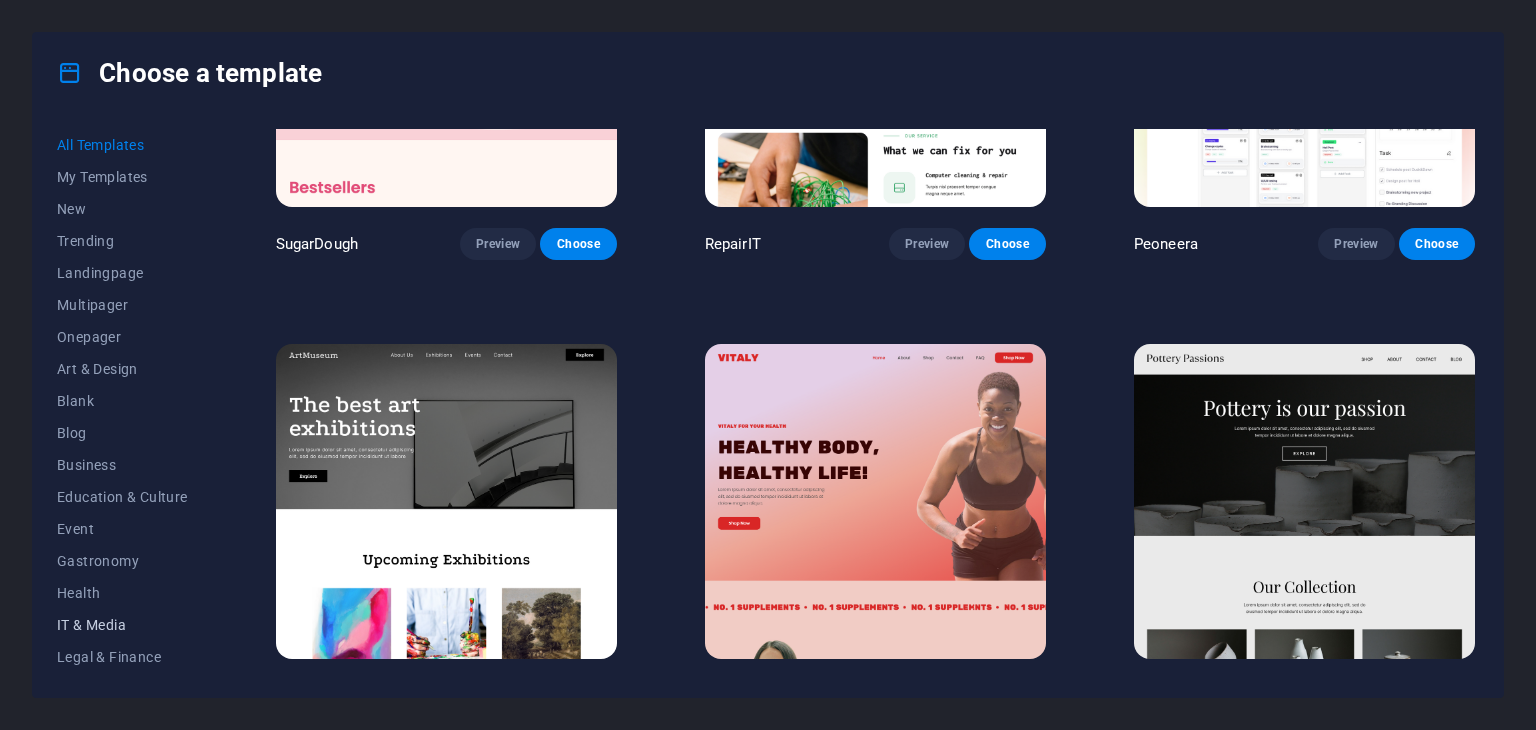 click on "IT & Media" at bounding box center [122, 625] 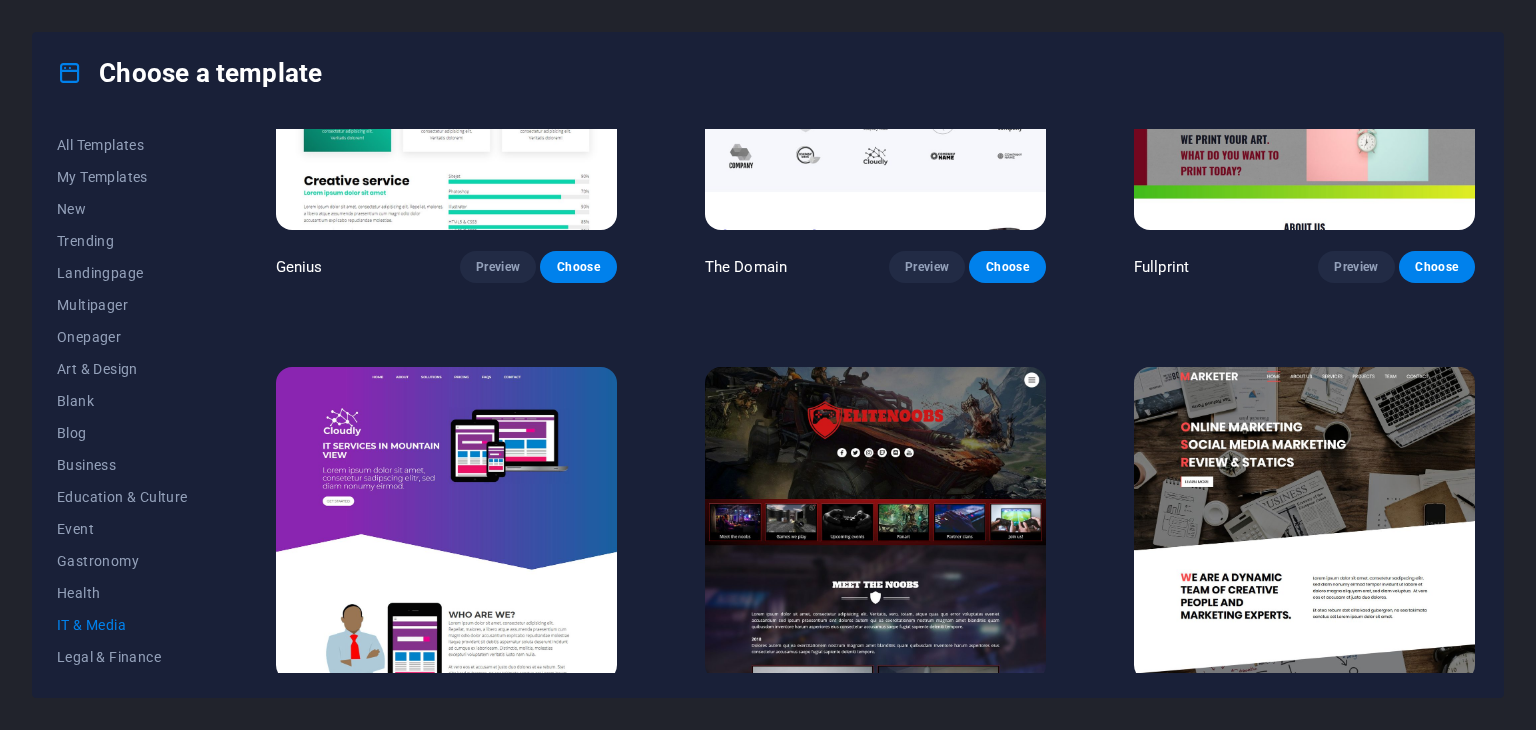 scroll, scrollTop: 1173, scrollLeft: 0, axis: vertical 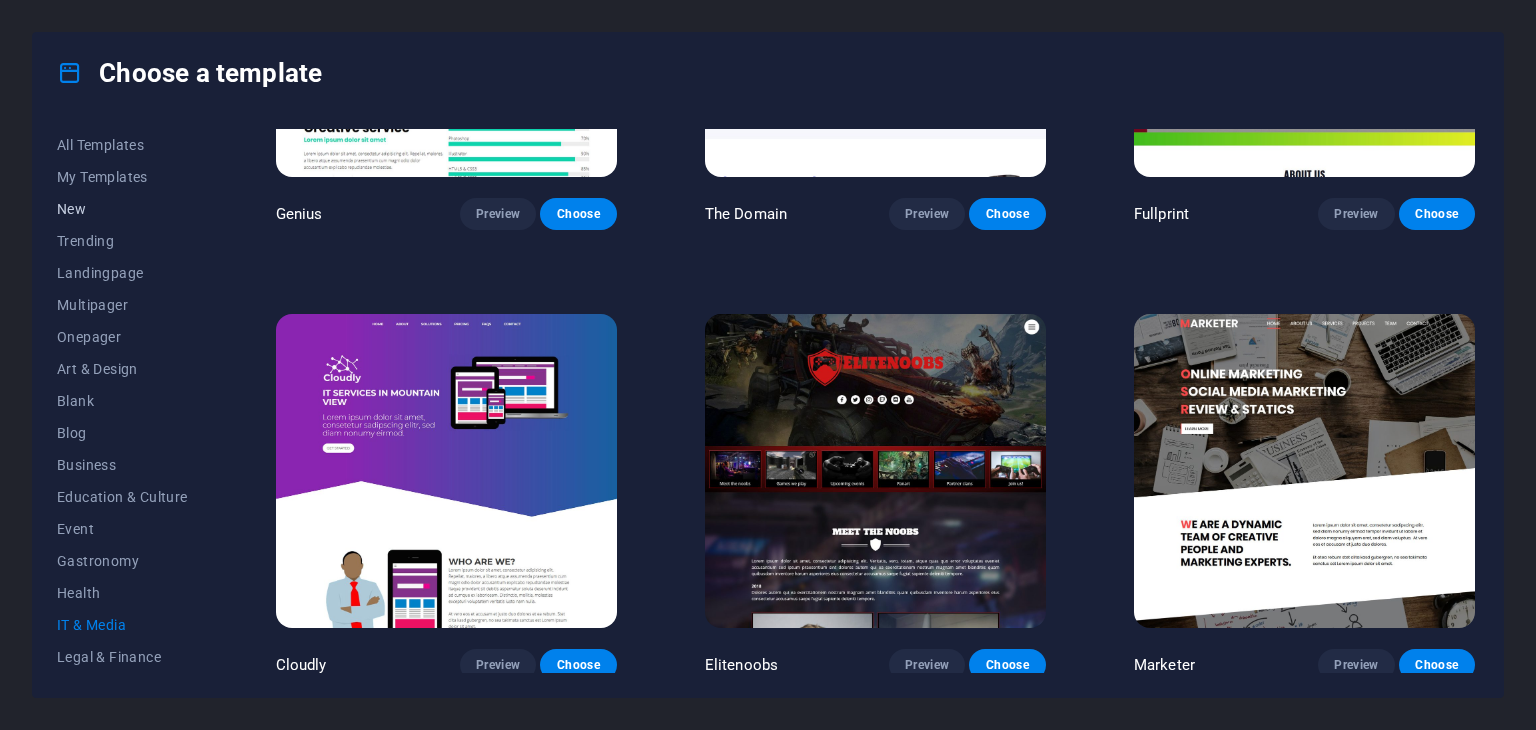 click on "New" at bounding box center (122, 209) 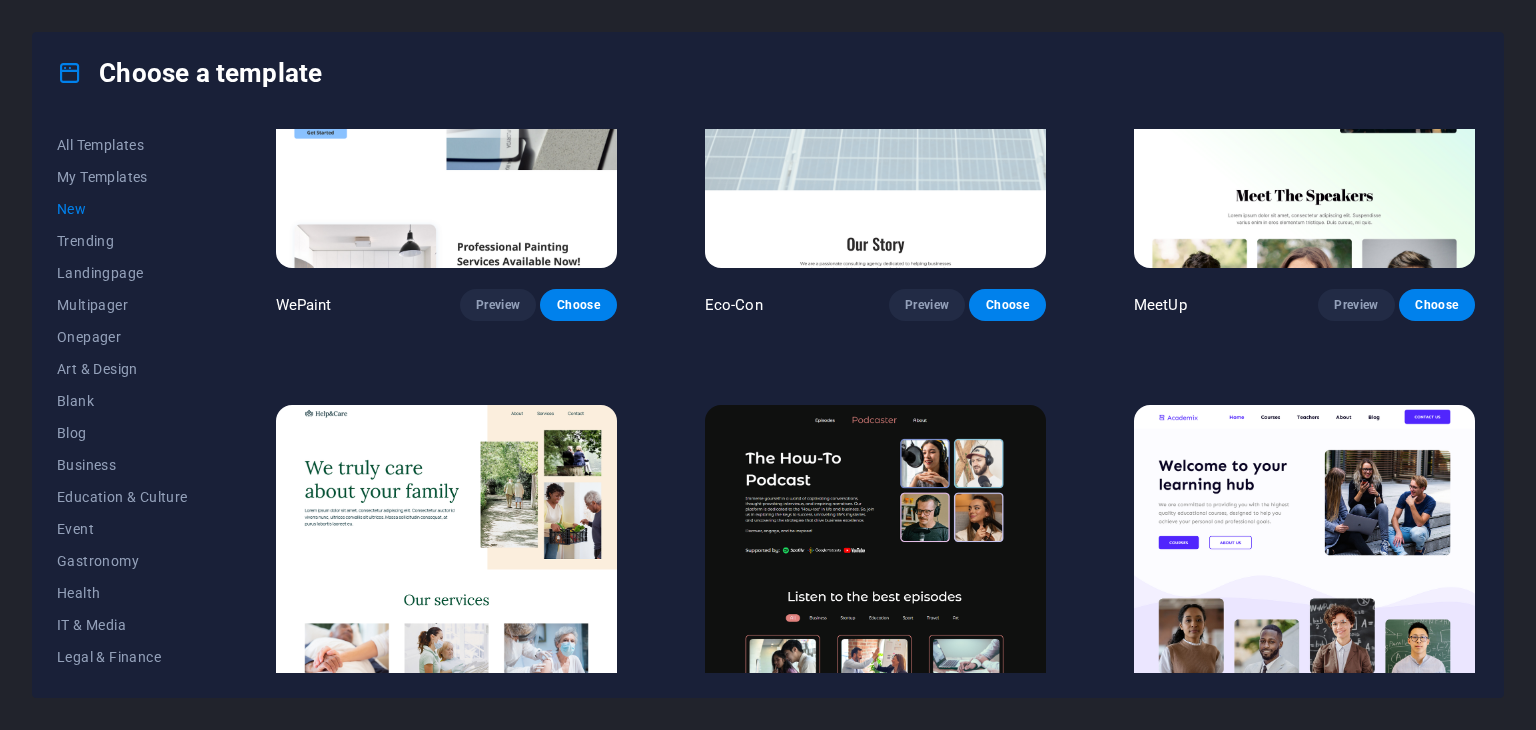 scroll, scrollTop: 2072, scrollLeft: 0, axis: vertical 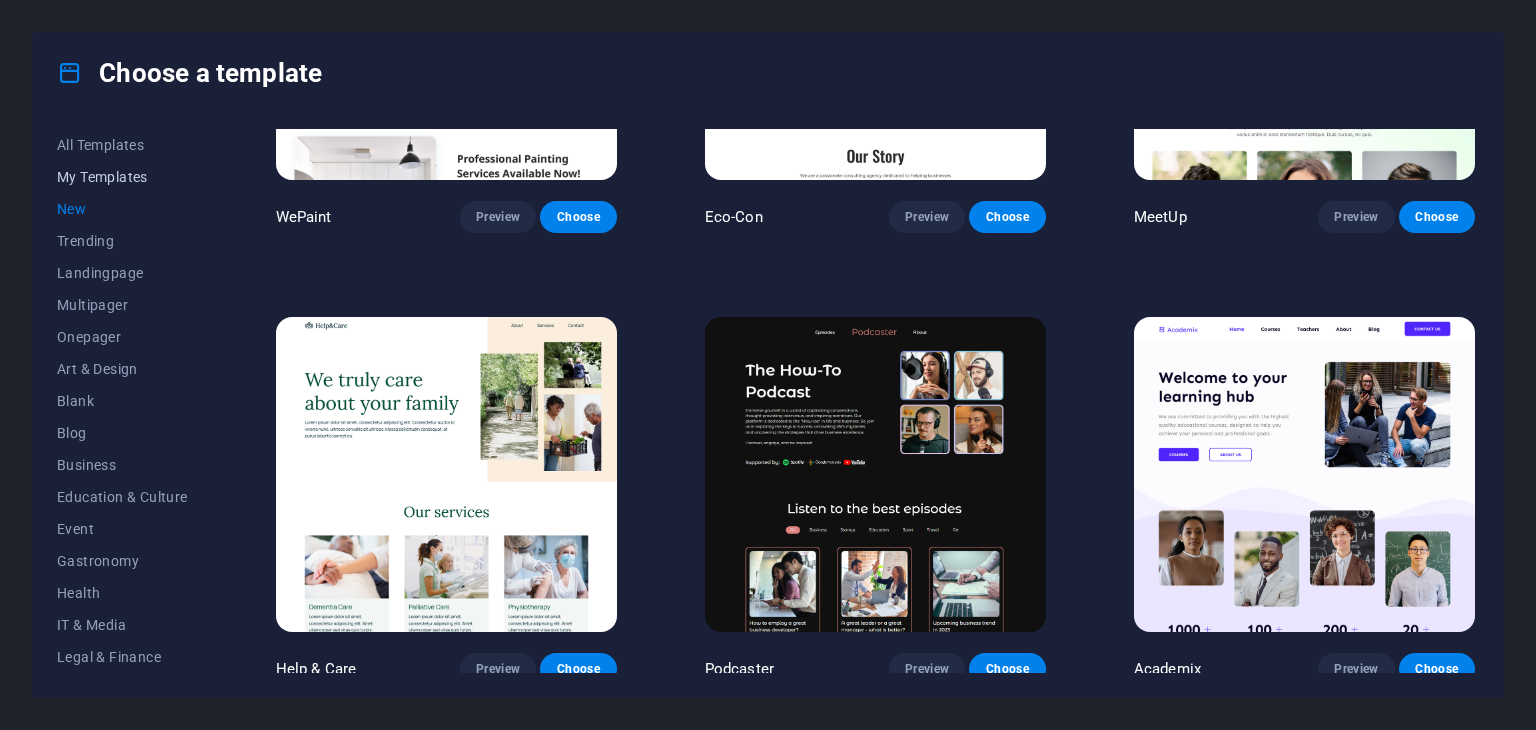 click on "My Templates" at bounding box center [122, 177] 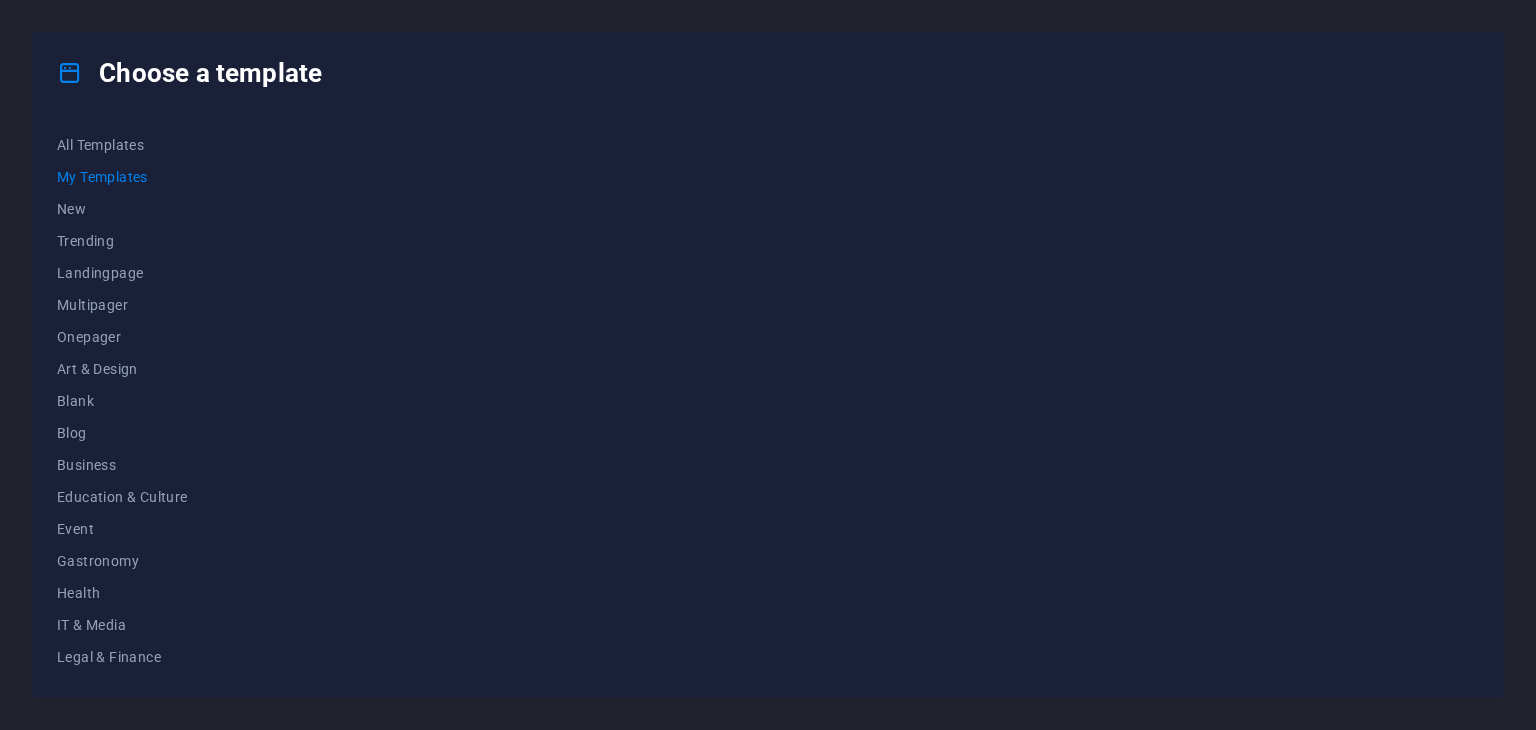 scroll, scrollTop: 0, scrollLeft: 0, axis: both 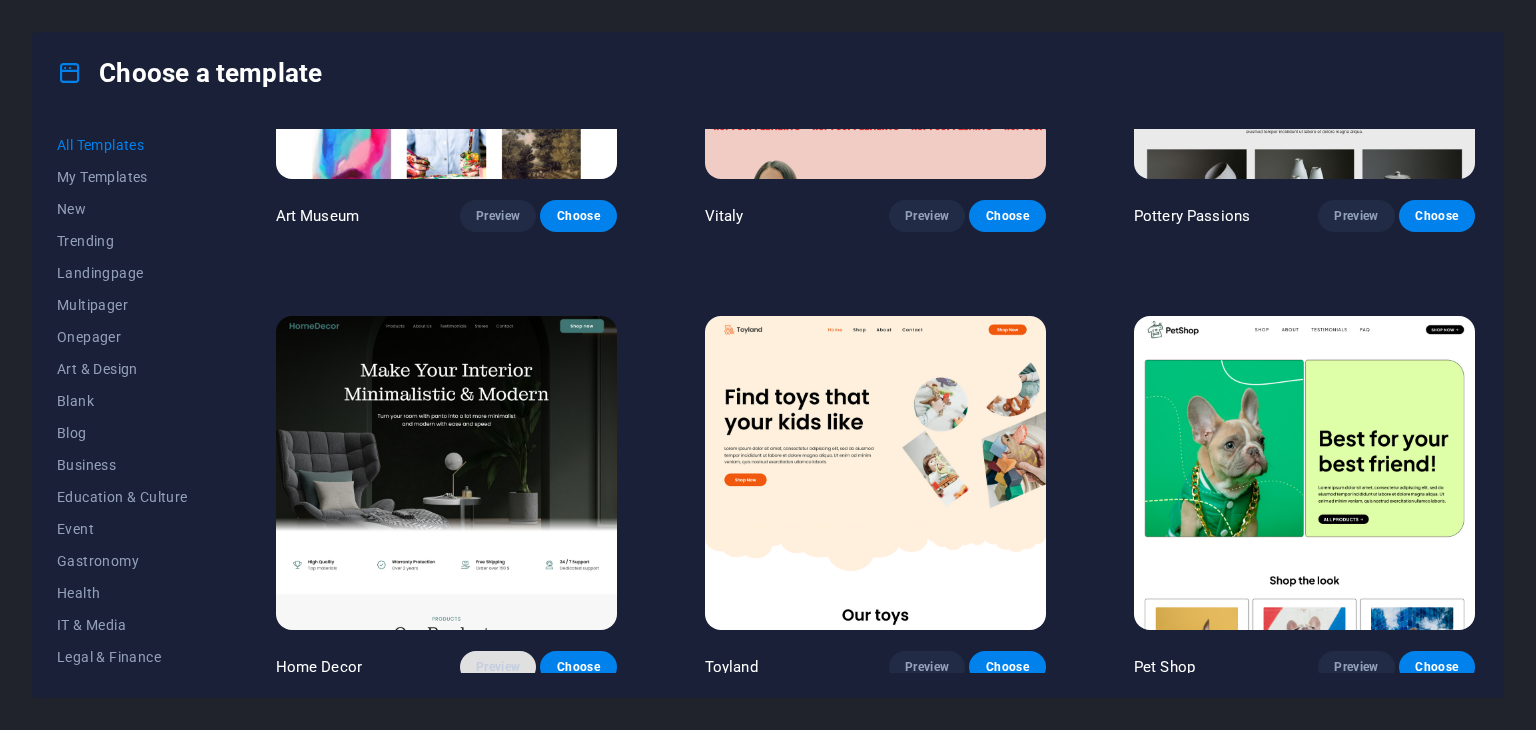 click on "Preview" at bounding box center (498, 667) 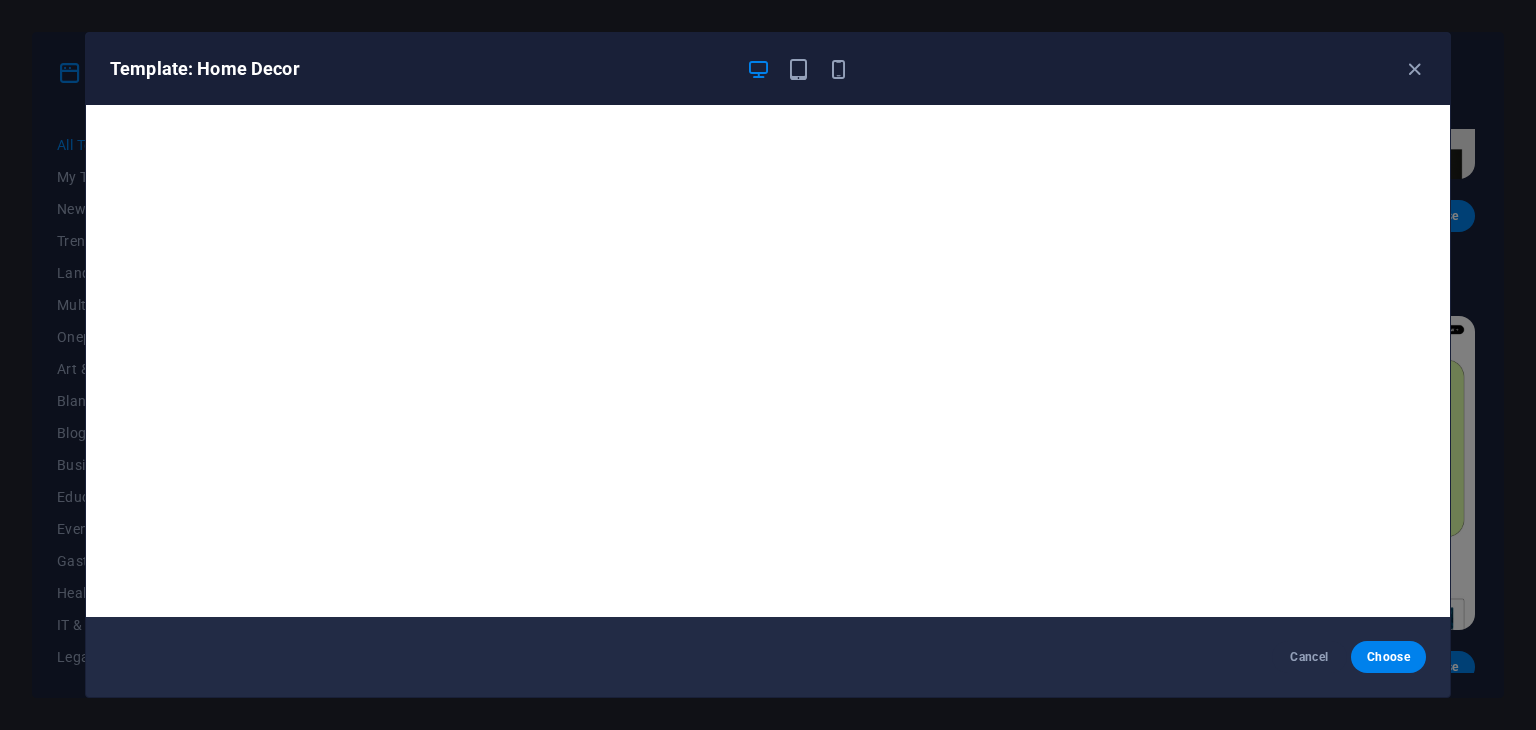 click at bounding box center (798, 69) 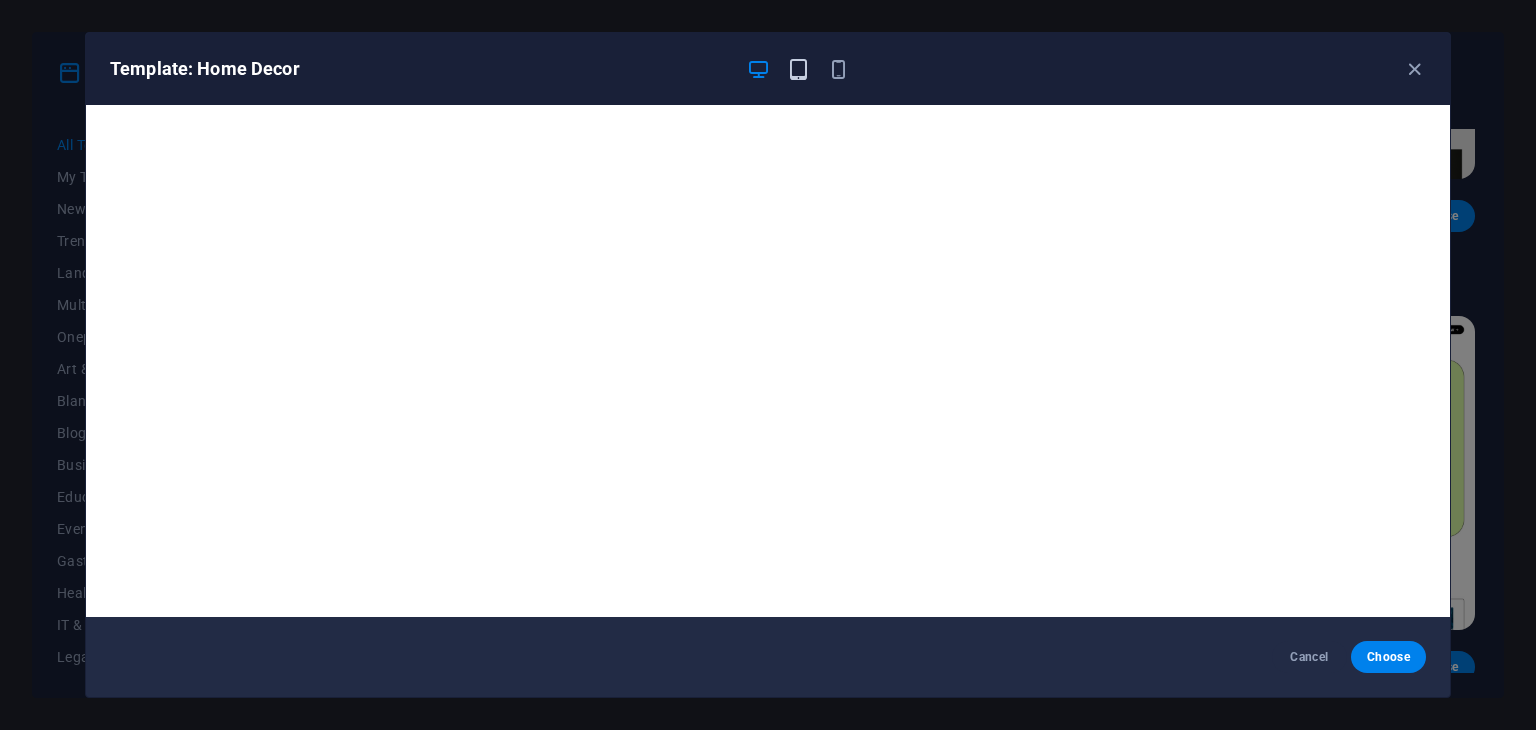 click at bounding box center [798, 69] 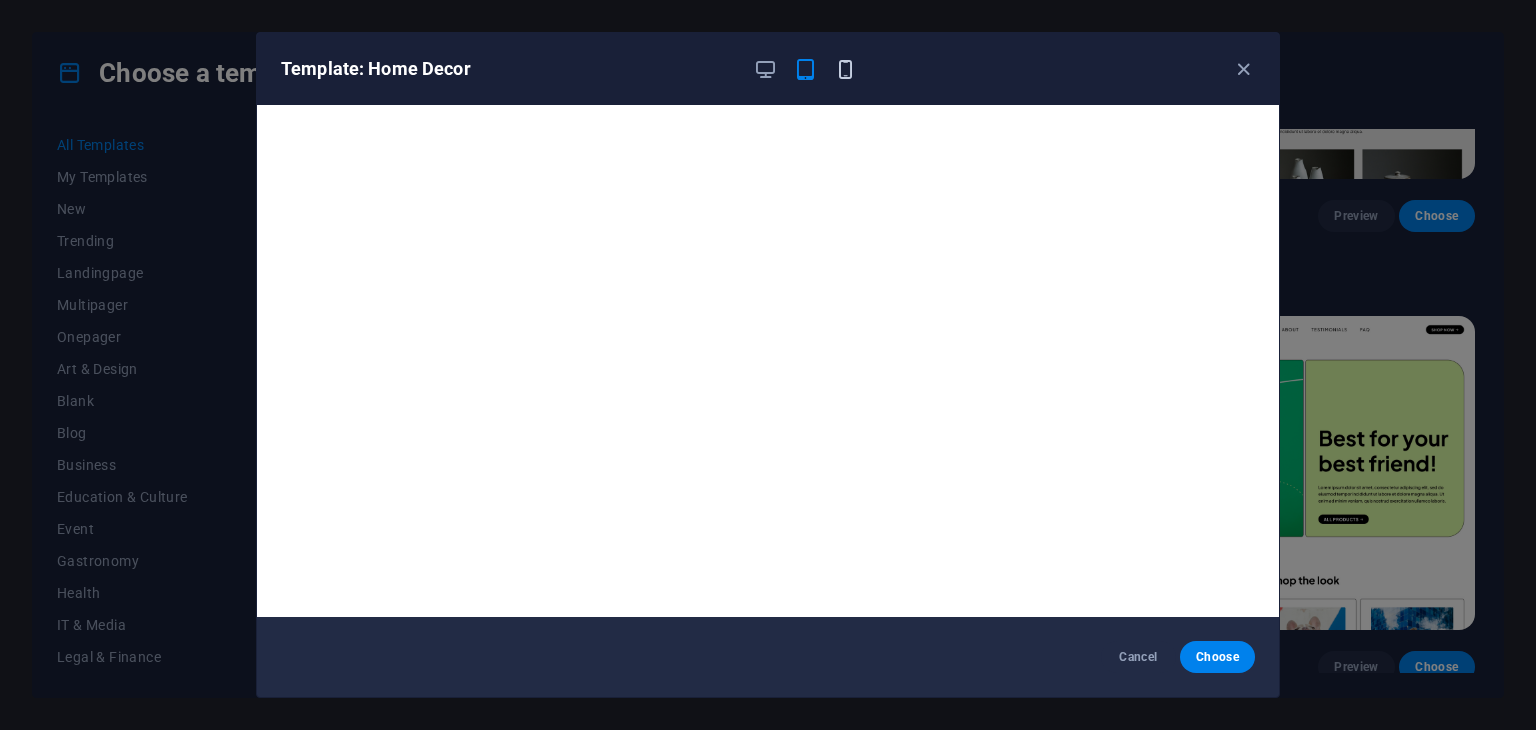 click at bounding box center (845, 69) 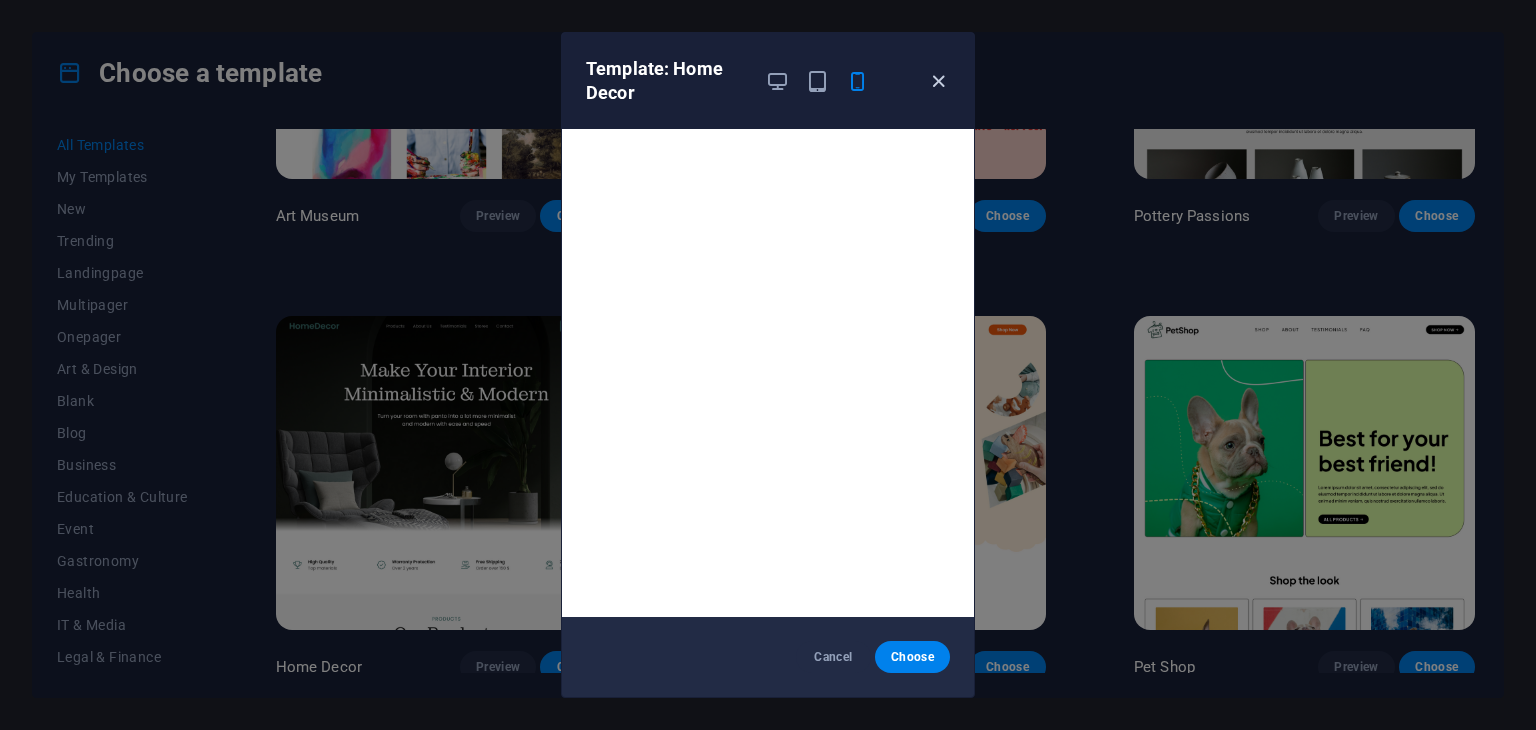 click at bounding box center (938, 81) 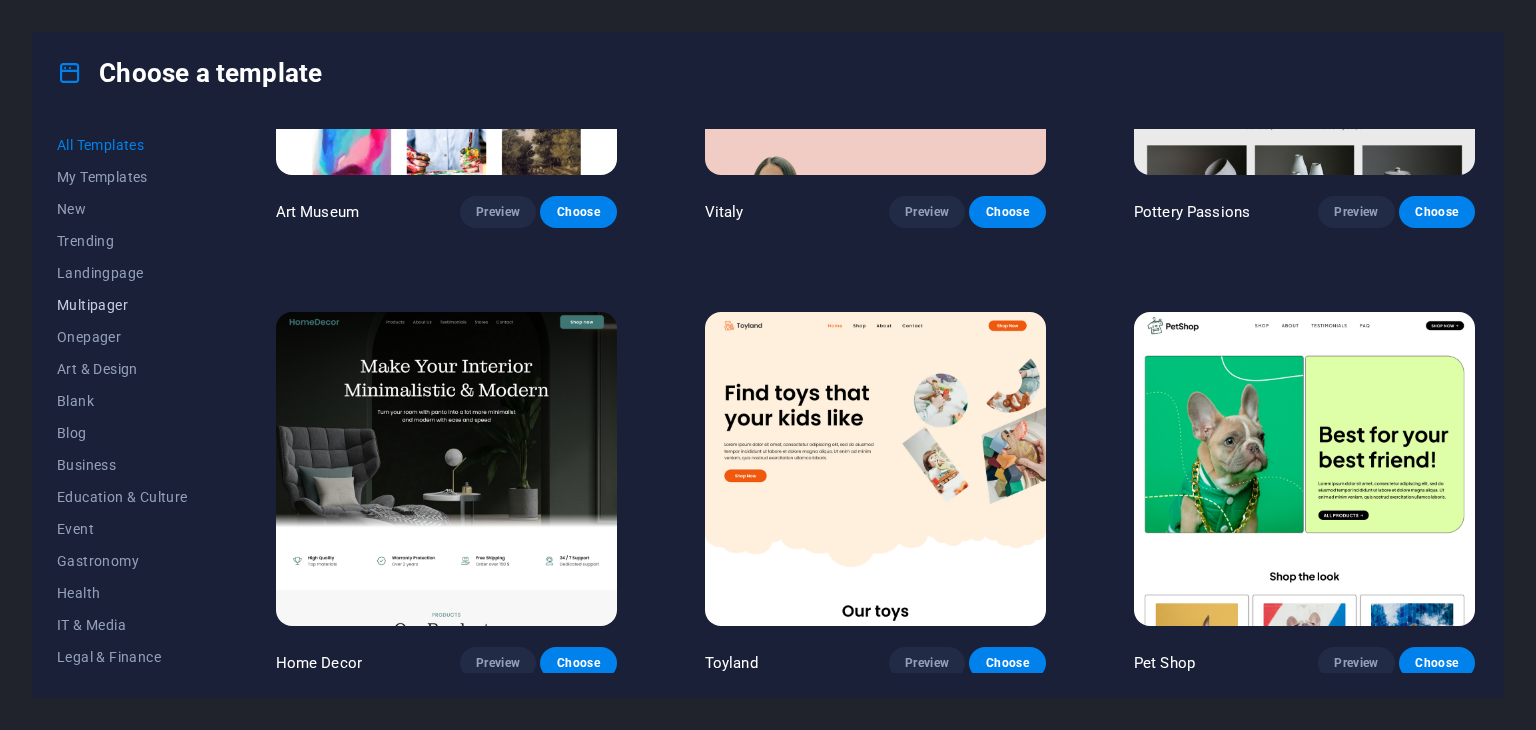 click on "Multipager" at bounding box center (122, 305) 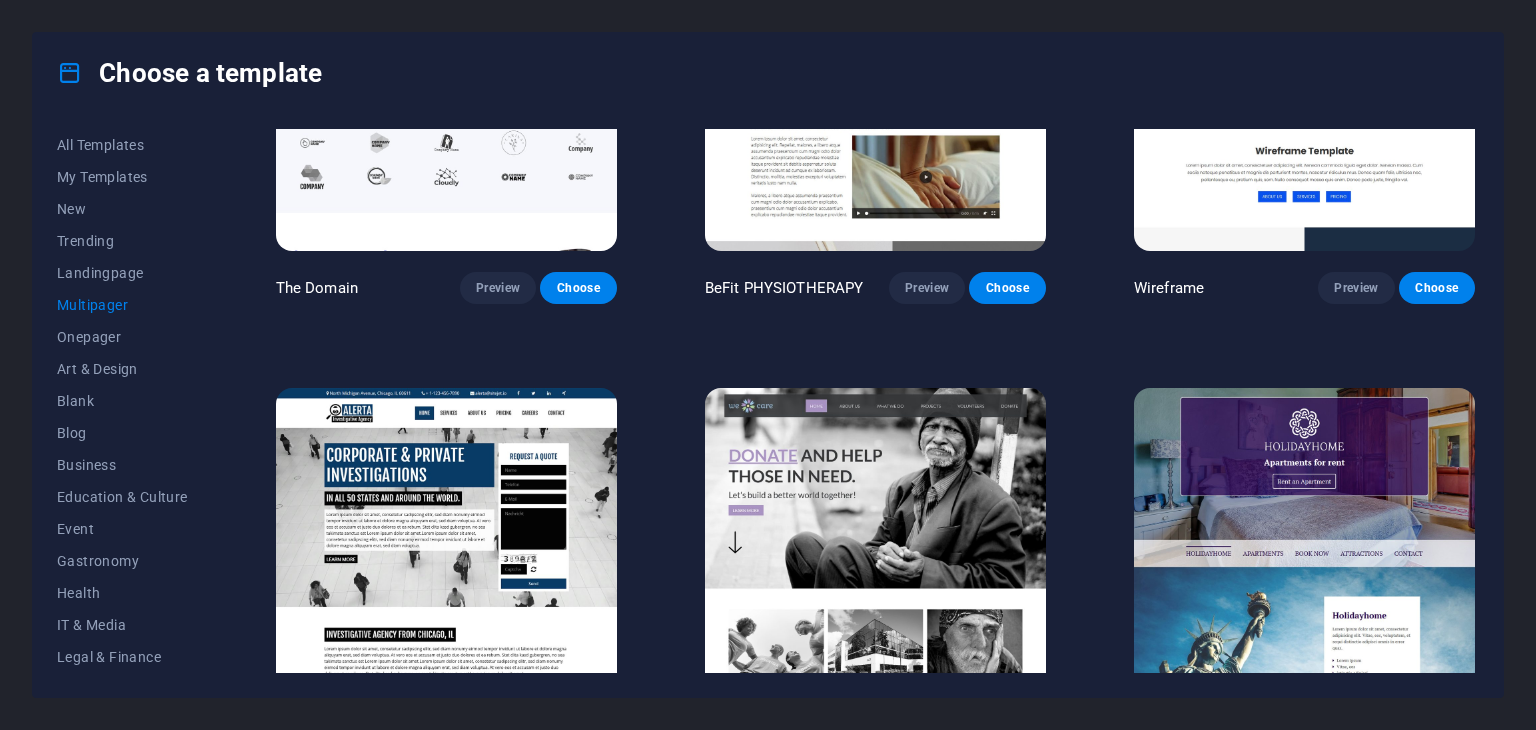 scroll, scrollTop: 6967, scrollLeft: 0, axis: vertical 